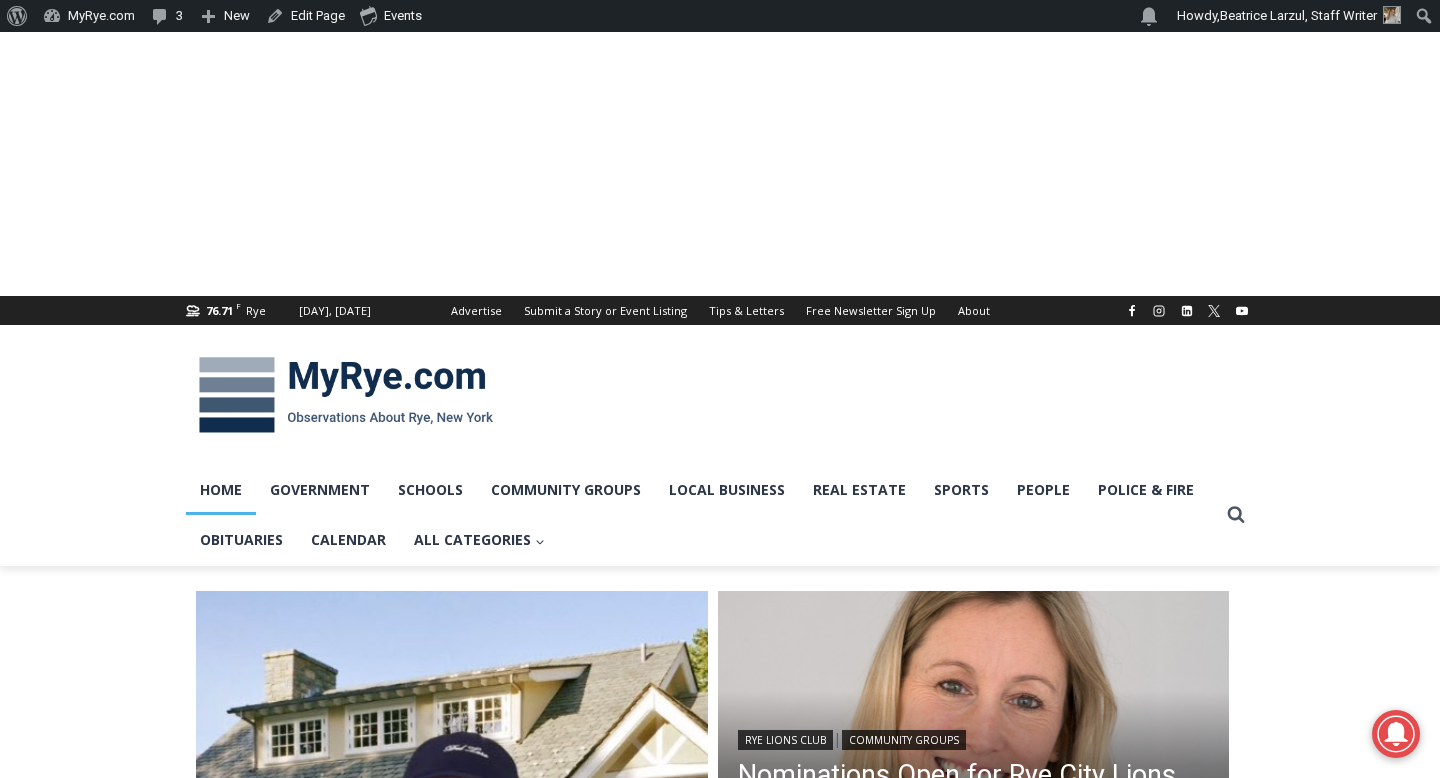 scroll, scrollTop: 0, scrollLeft: 0, axis: both 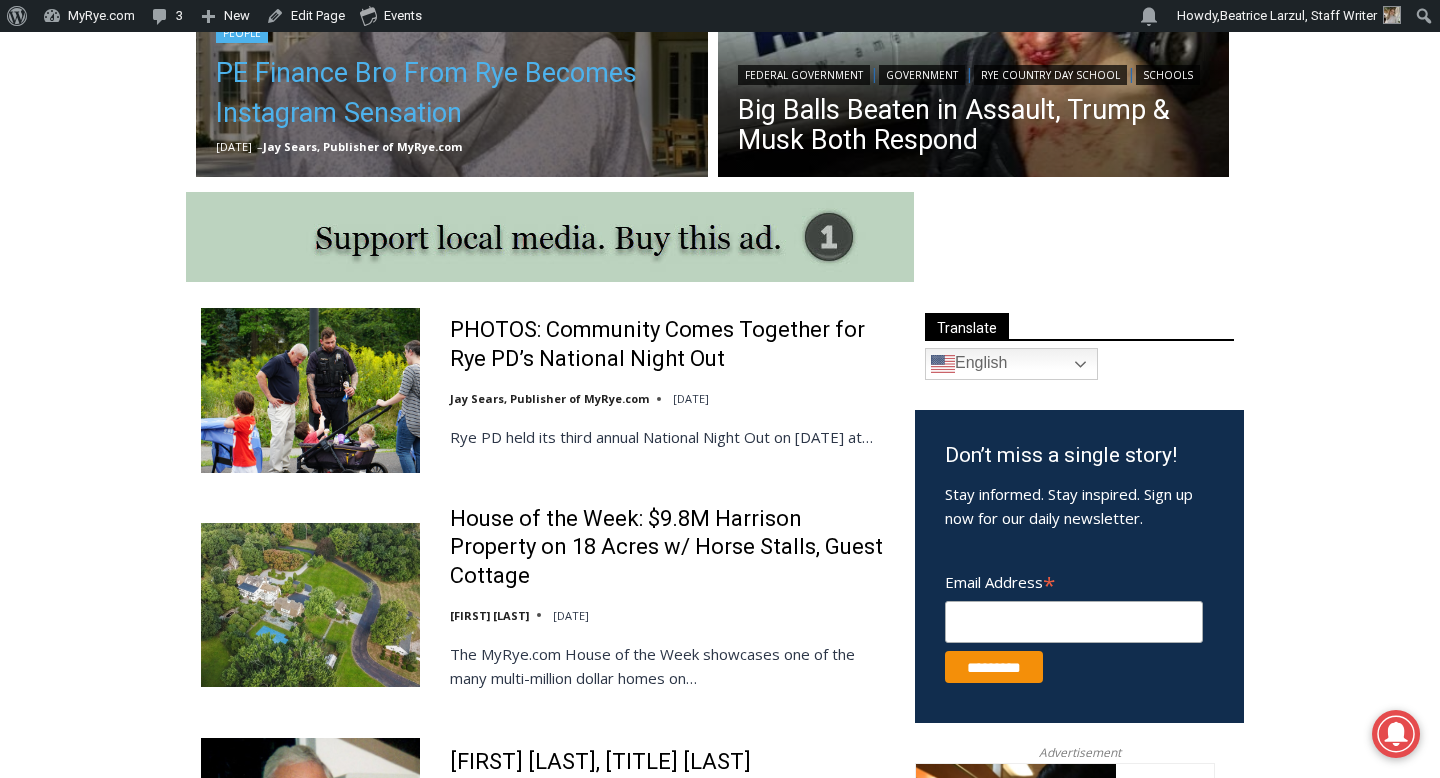 click on "PE Finance Bro From Rye Becomes Instagram Sensation" at bounding box center [452, 93] 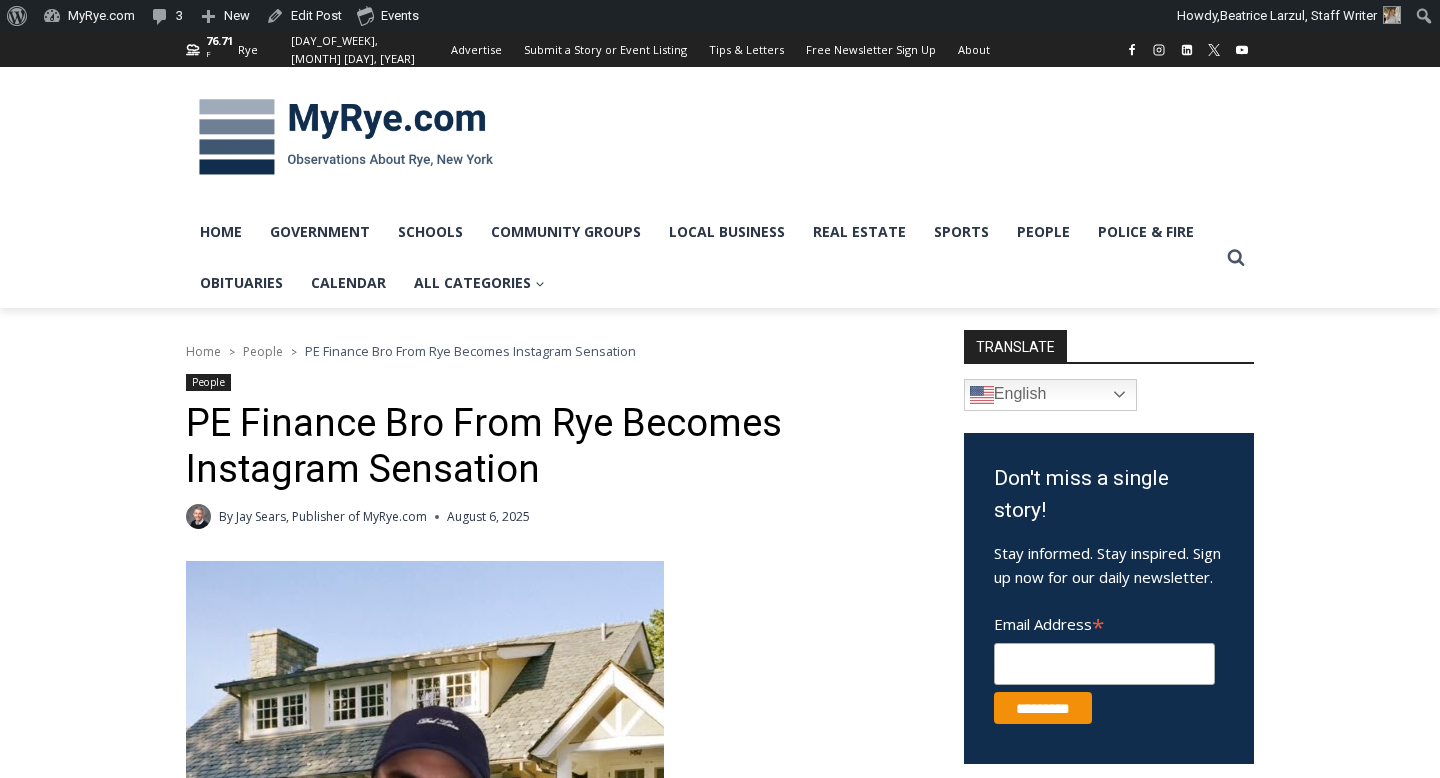 scroll, scrollTop: 0, scrollLeft: 0, axis: both 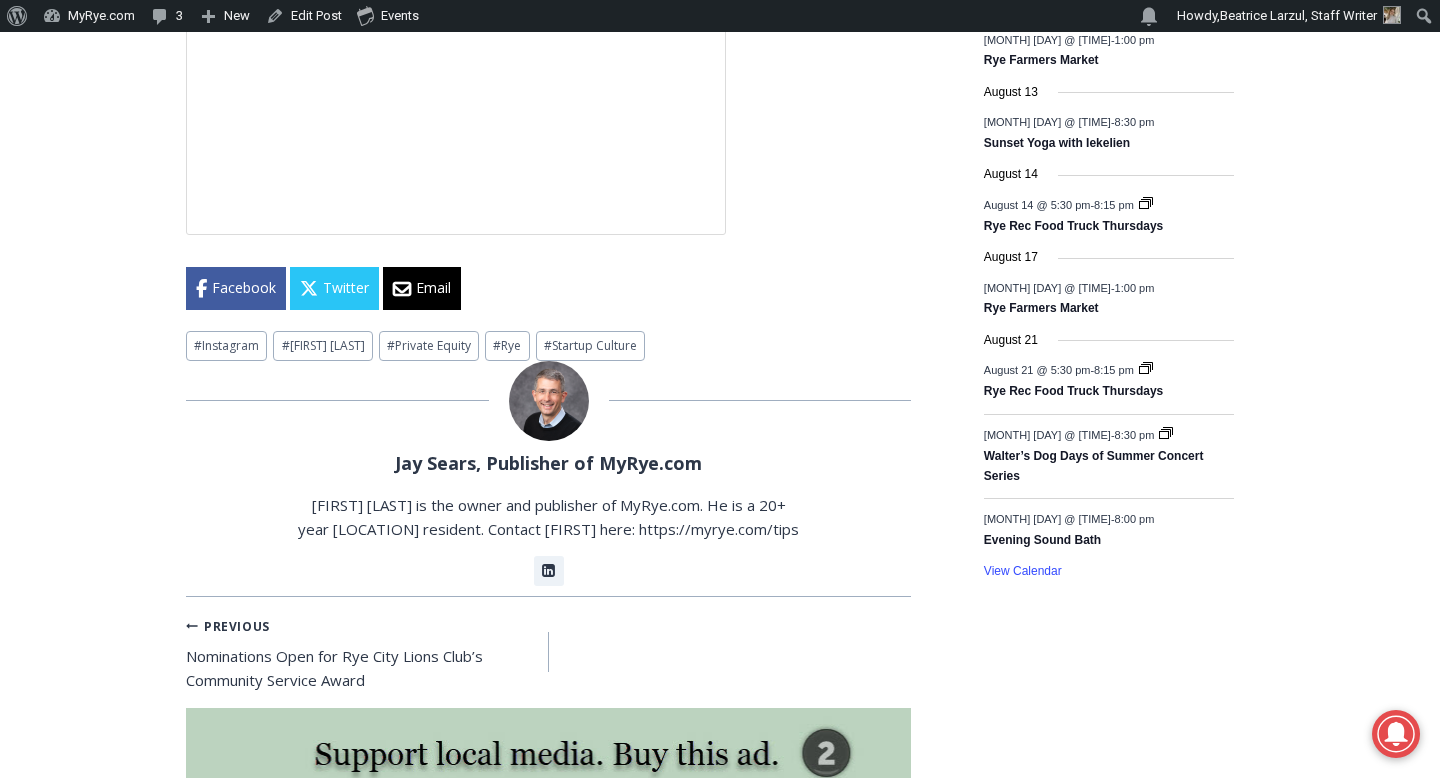 click on "Jay Sears, Publisher of MyRye.com
Jay Sears is the owner and publisher of MyRye.com. He is a 20+ year Rye resident. Contact Jay here: https://myrye.com/tips
Linkedin" at bounding box center (548, 473) 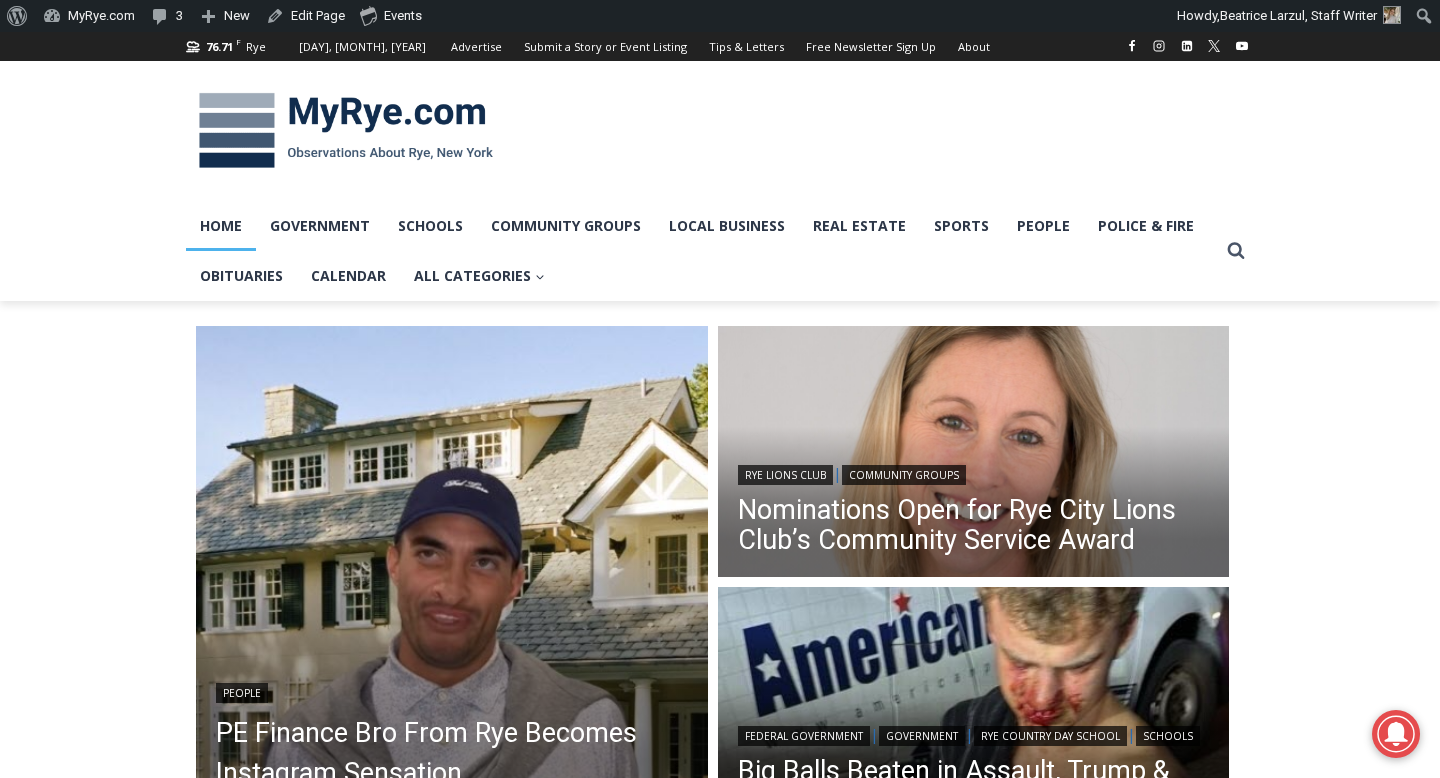 scroll, scrollTop: 925, scrollLeft: 0, axis: vertical 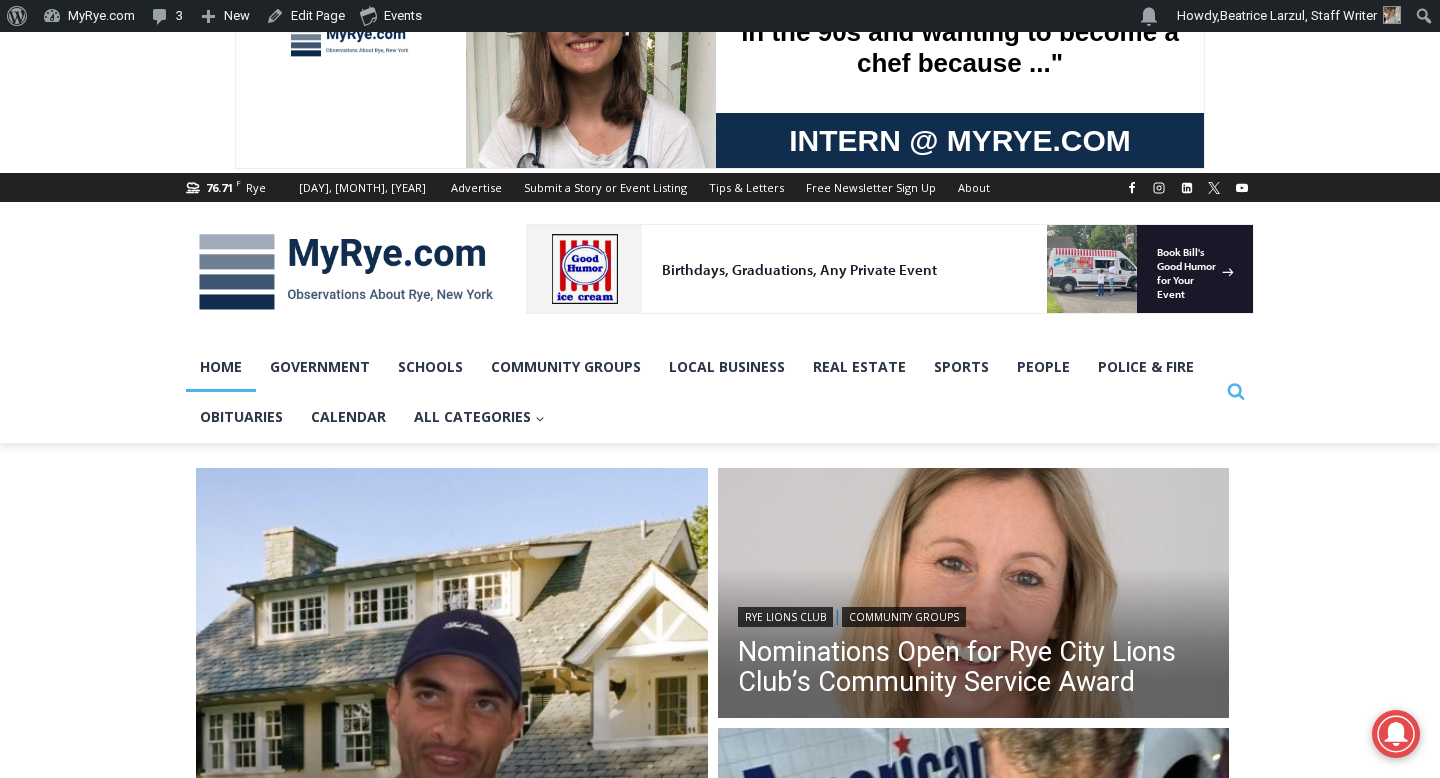 click 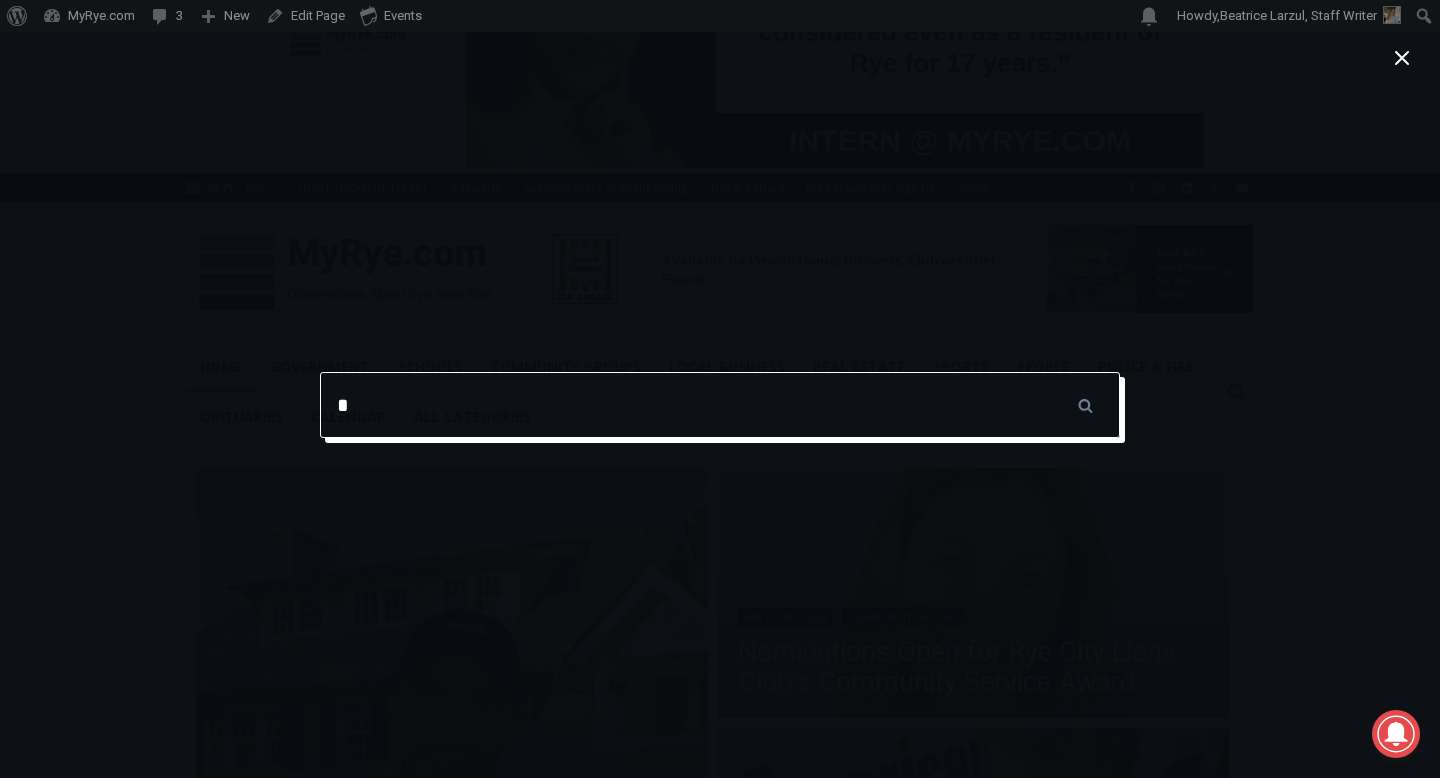 click on "*" at bounding box center (720, 405) 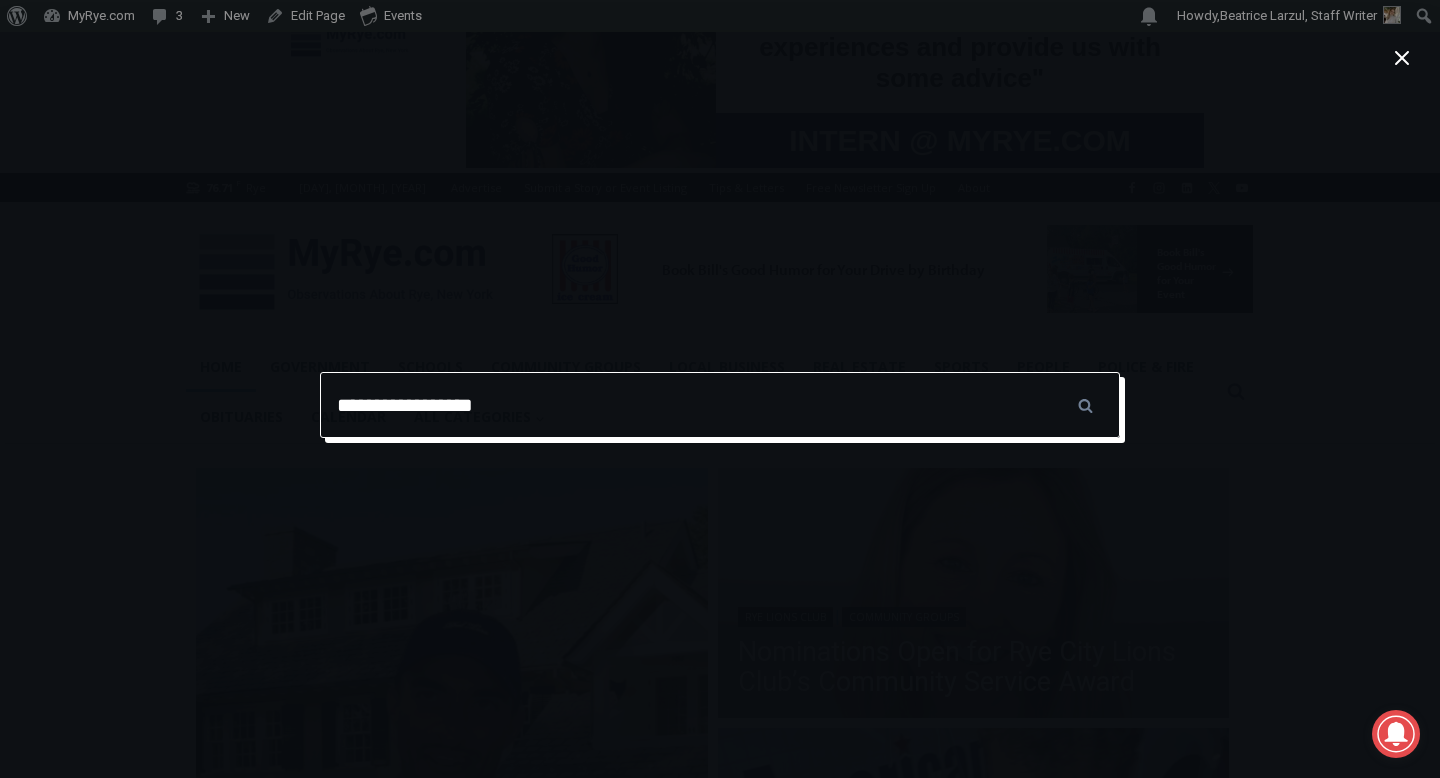 type on "**********" 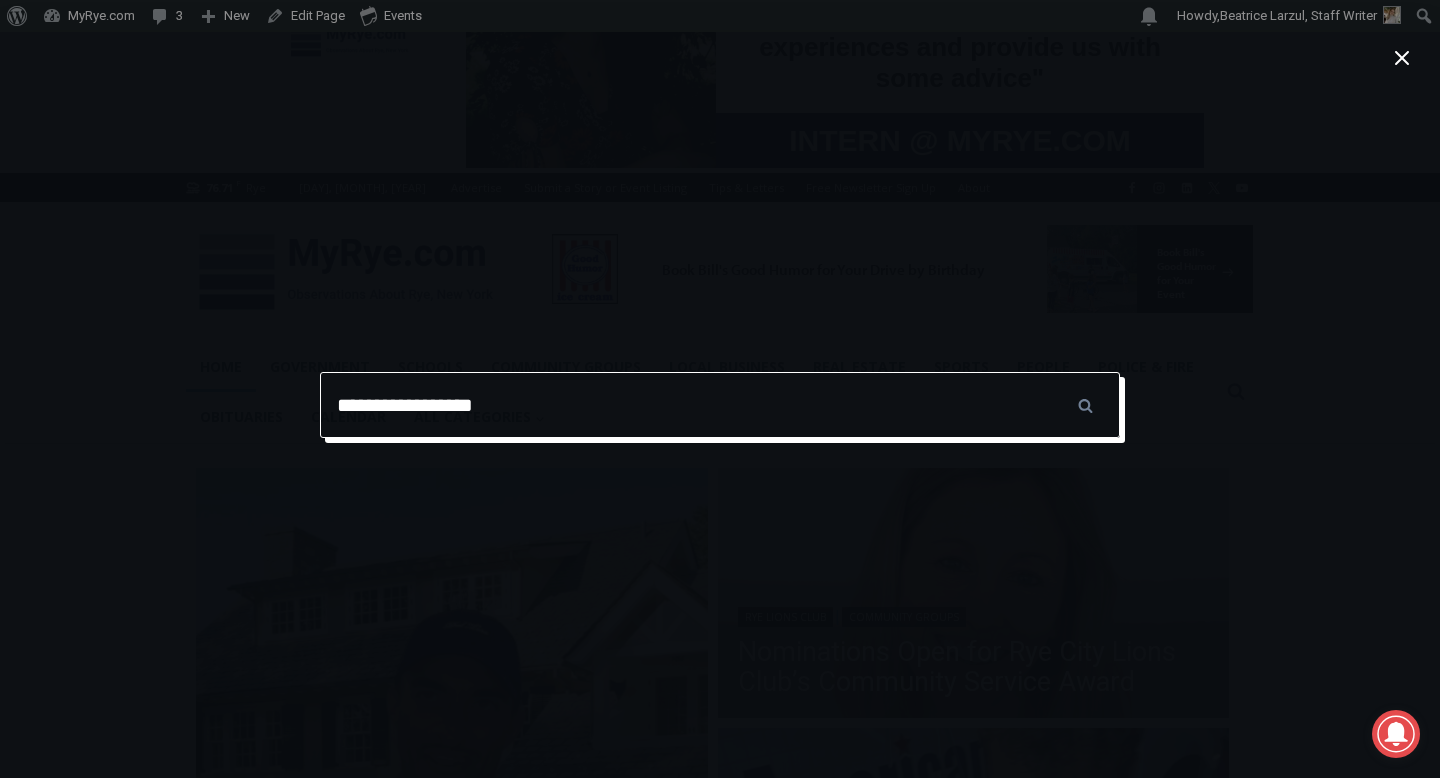 click on "******" at bounding box center (1085, 405) 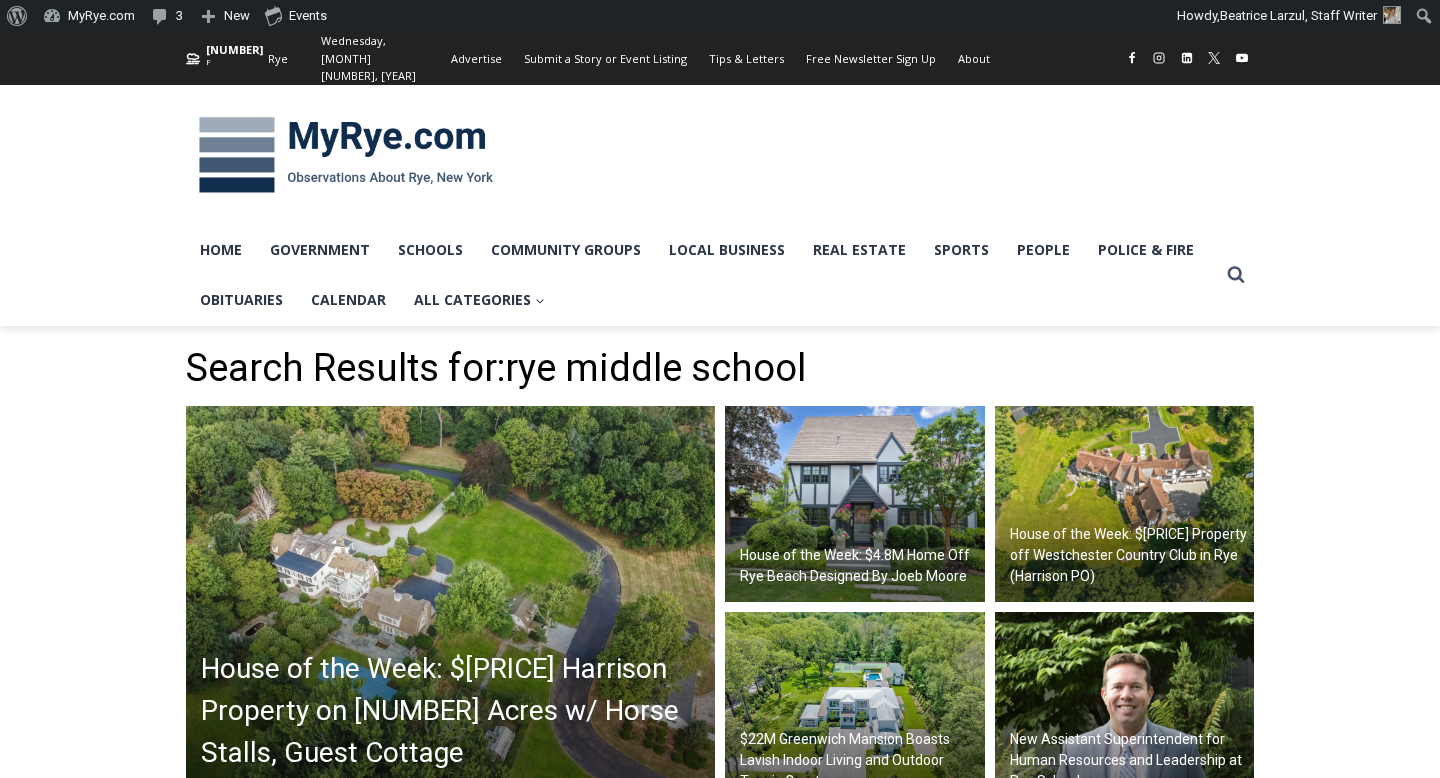 scroll, scrollTop: 0, scrollLeft: 0, axis: both 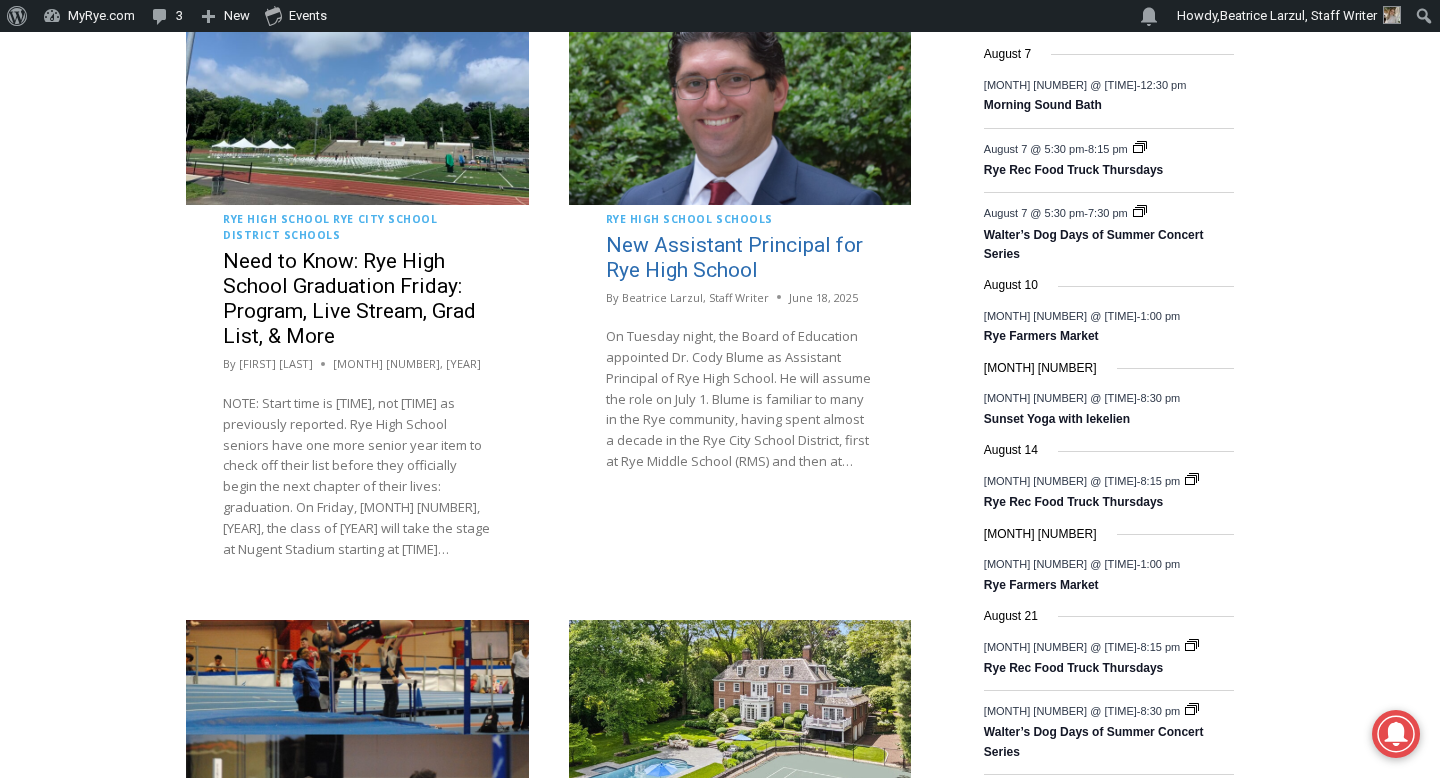 click on "New Assistant Principal for Rye High School" at bounding box center (734, 257) 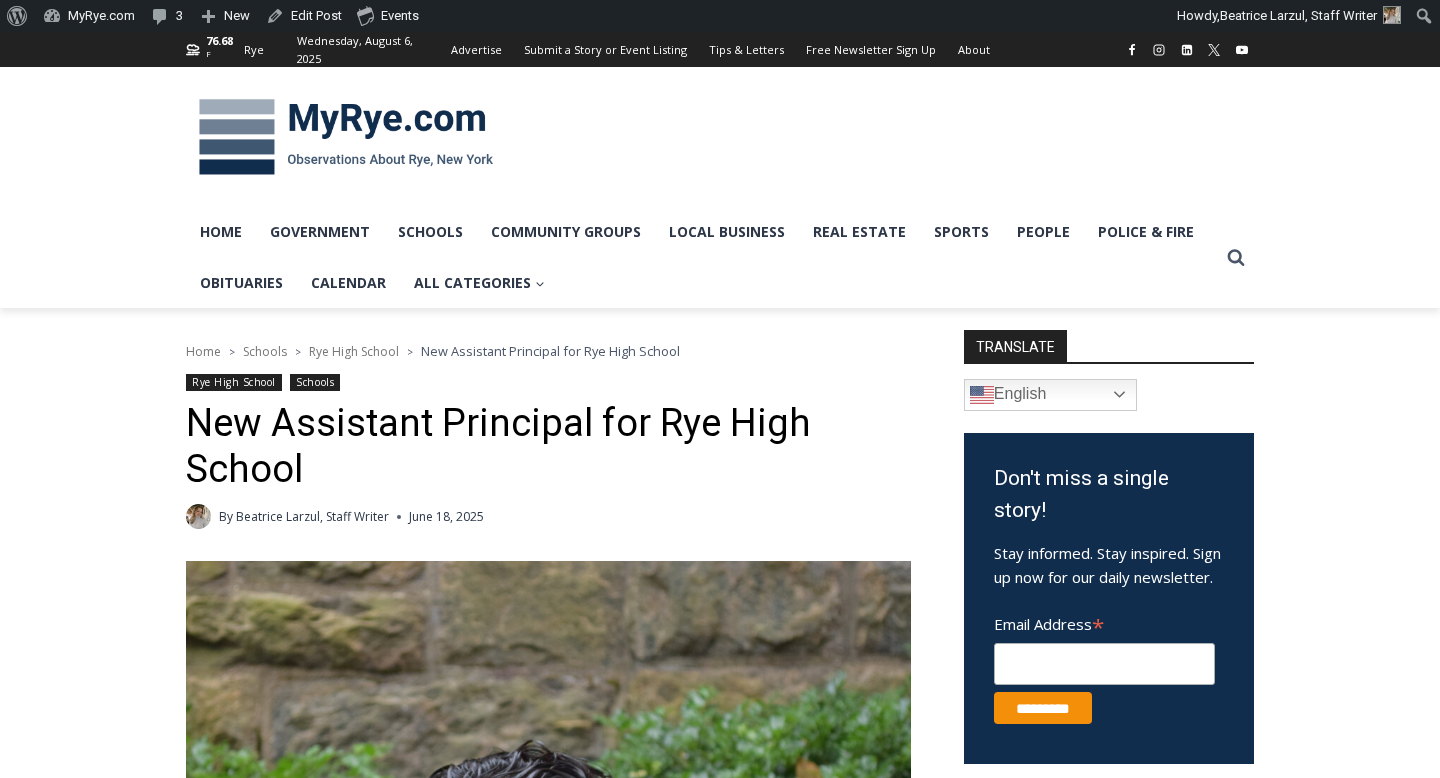 scroll, scrollTop: 0, scrollLeft: 0, axis: both 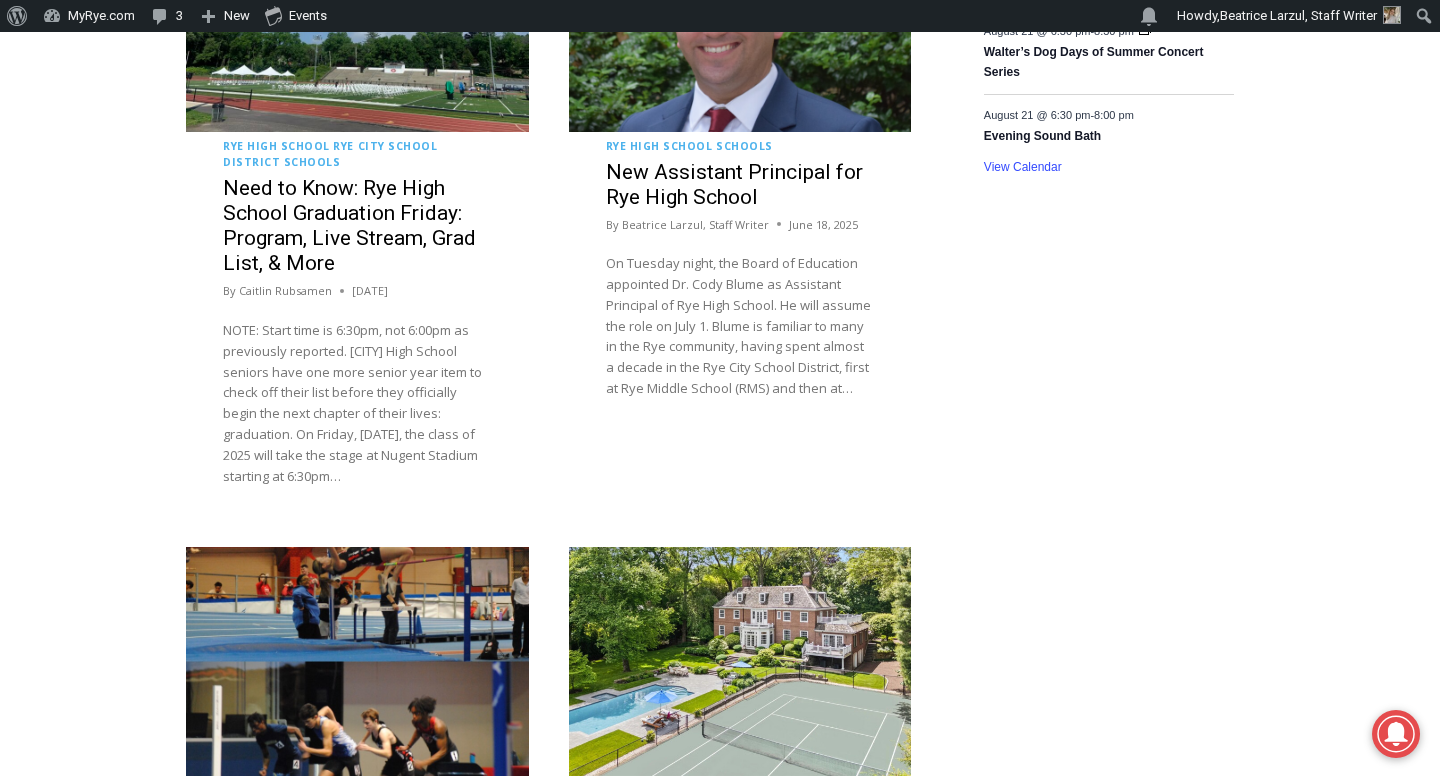 click on "Search Results for:  rye middle school
House of the Week: $9.8M Harrison Property on 18 Acres w/ Horse Stalls, Guest Cottage
Devan Patel
-
August 5, 2025" at bounding box center (720, -644) 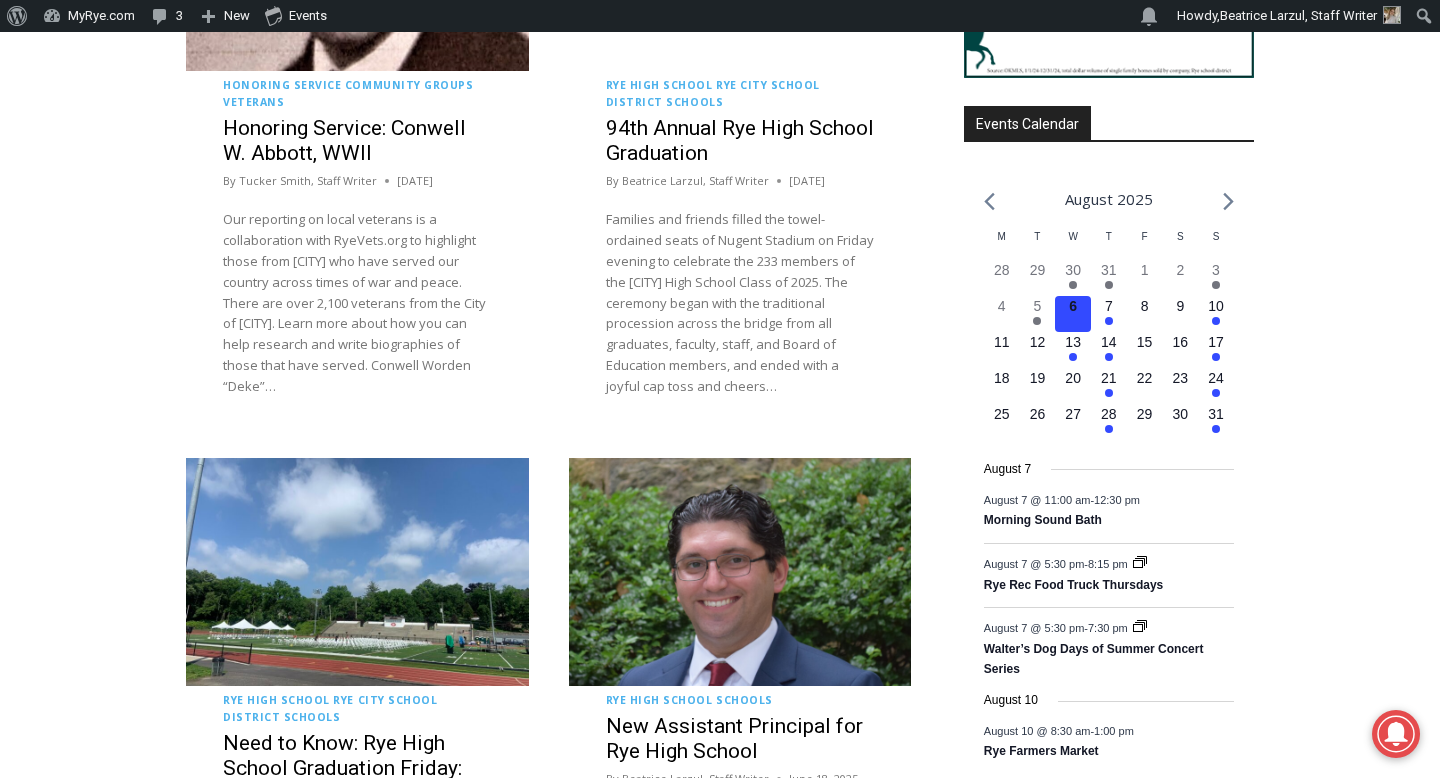 scroll, scrollTop: 2326, scrollLeft: 0, axis: vertical 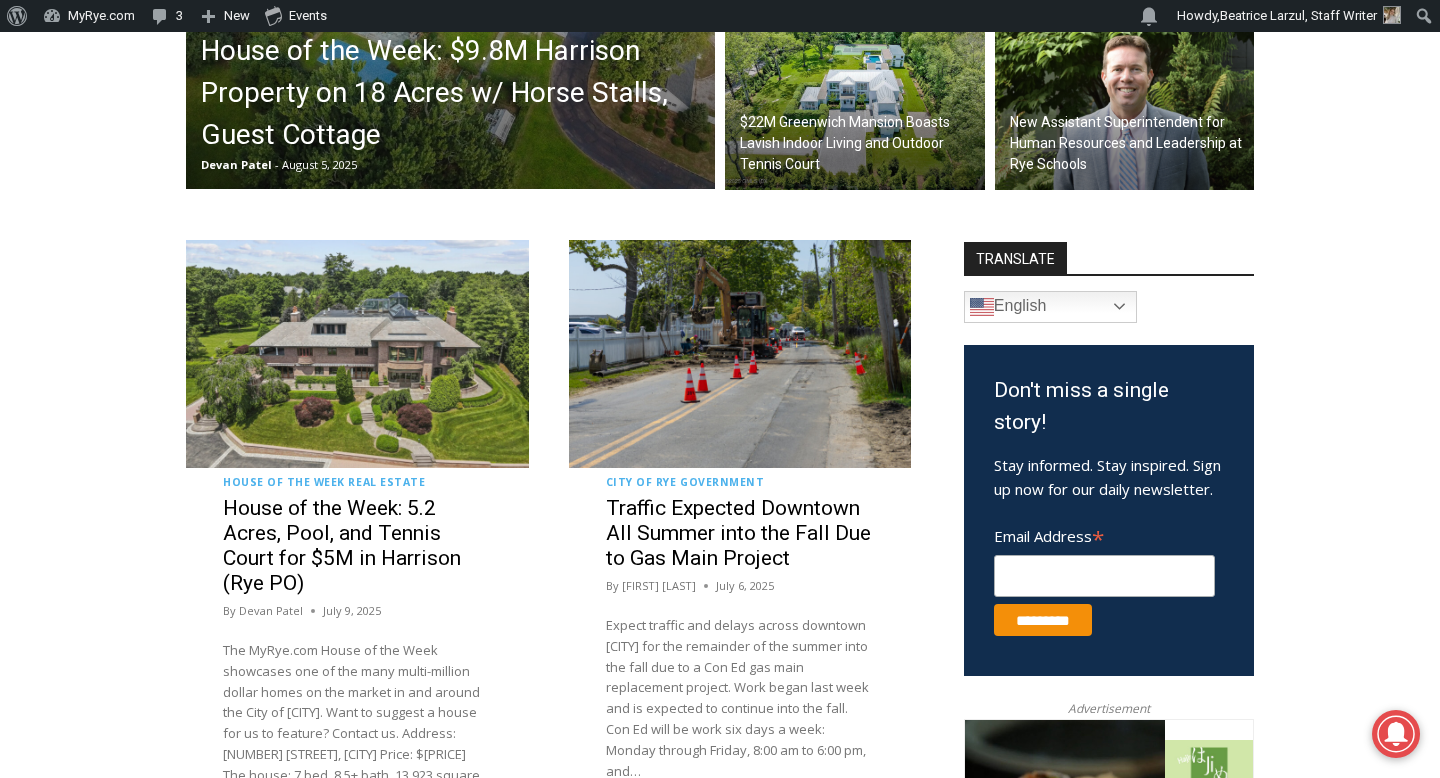 click on "New Assistant Superintendent for Human Resources and Leadership at Rye Schools" at bounding box center (1130, 143) 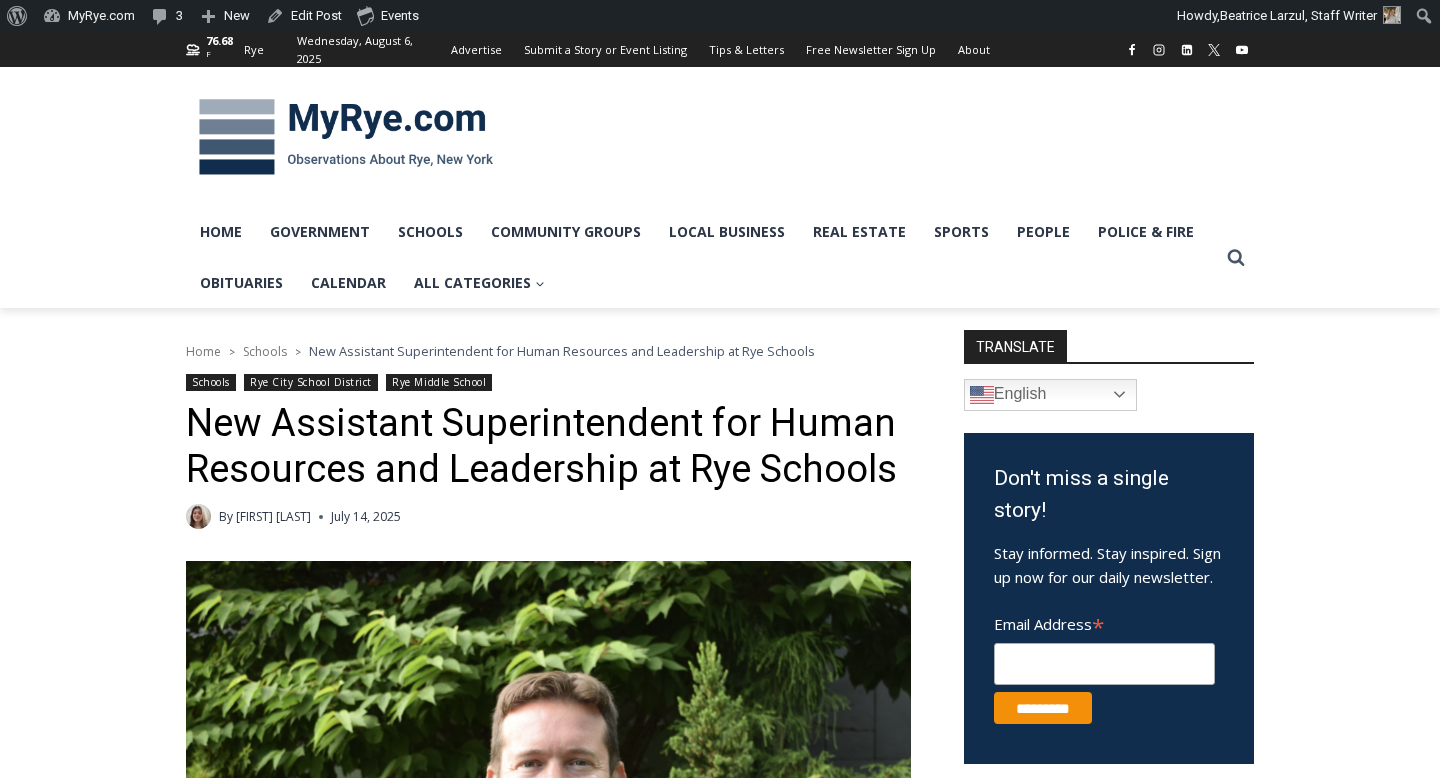 scroll, scrollTop: 0, scrollLeft: 0, axis: both 